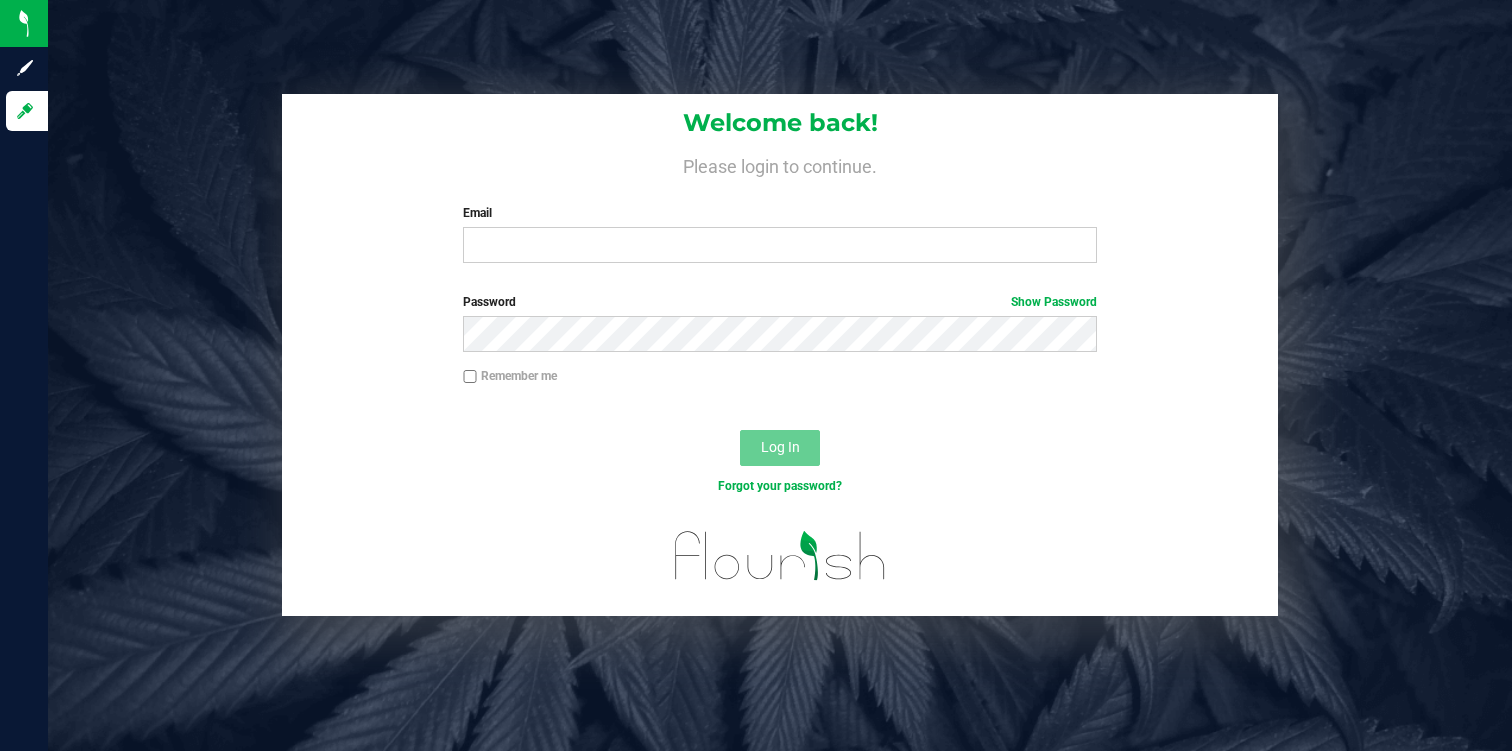 scroll, scrollTop: 0, scrollLeft: 0, axis: both 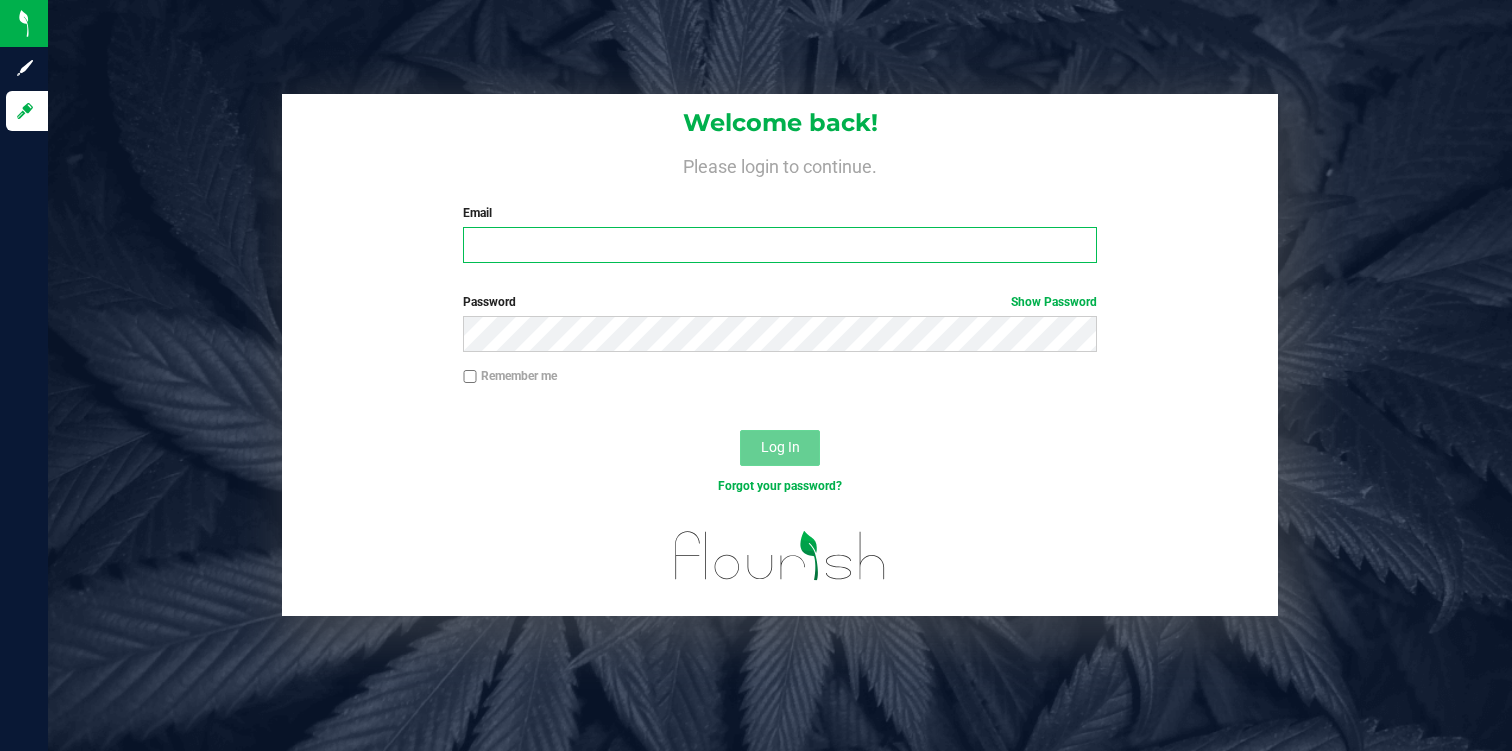 type on "[EMAIL]" 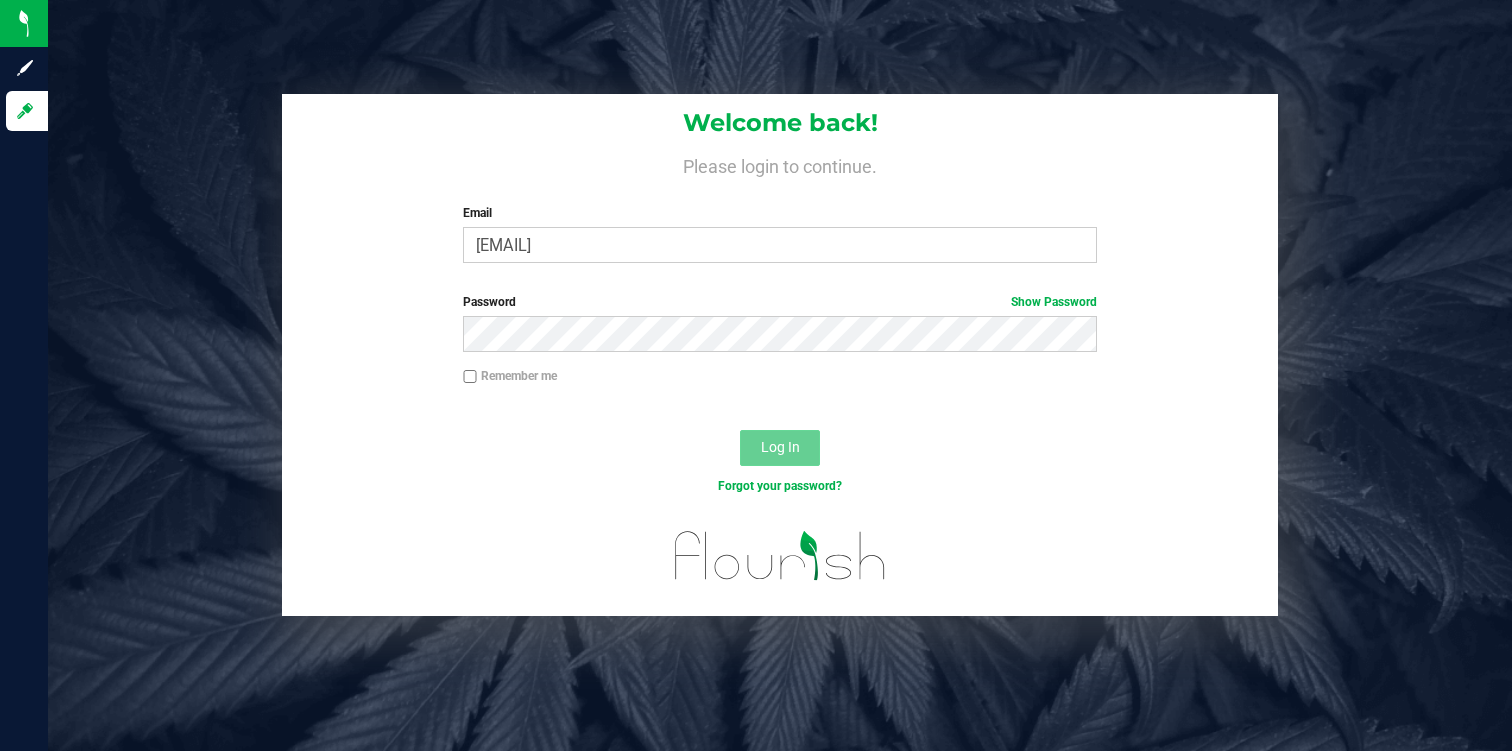click on "Log In" at bounding box center [780, 447] 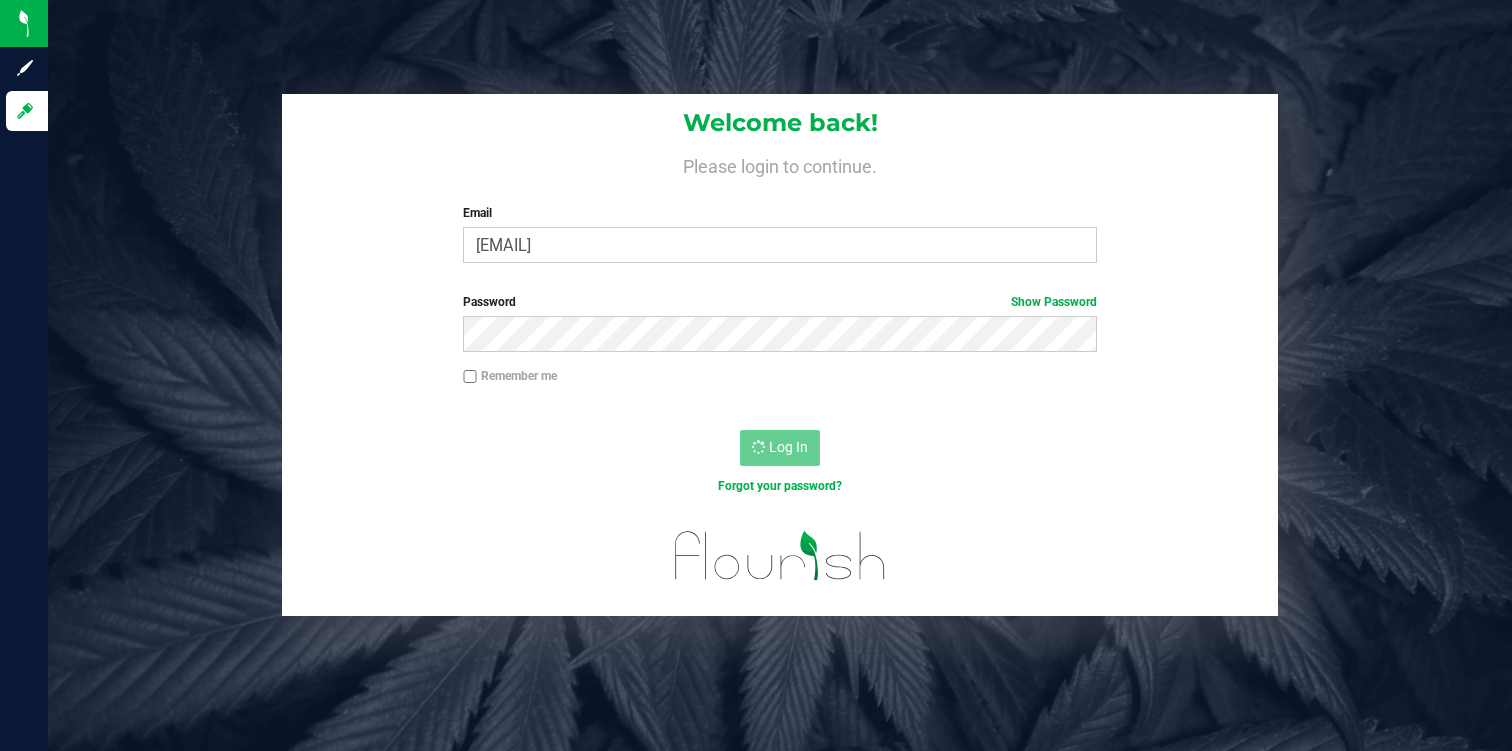 scroll, scrollTop: 0, scrollLeft: 0, axis: both 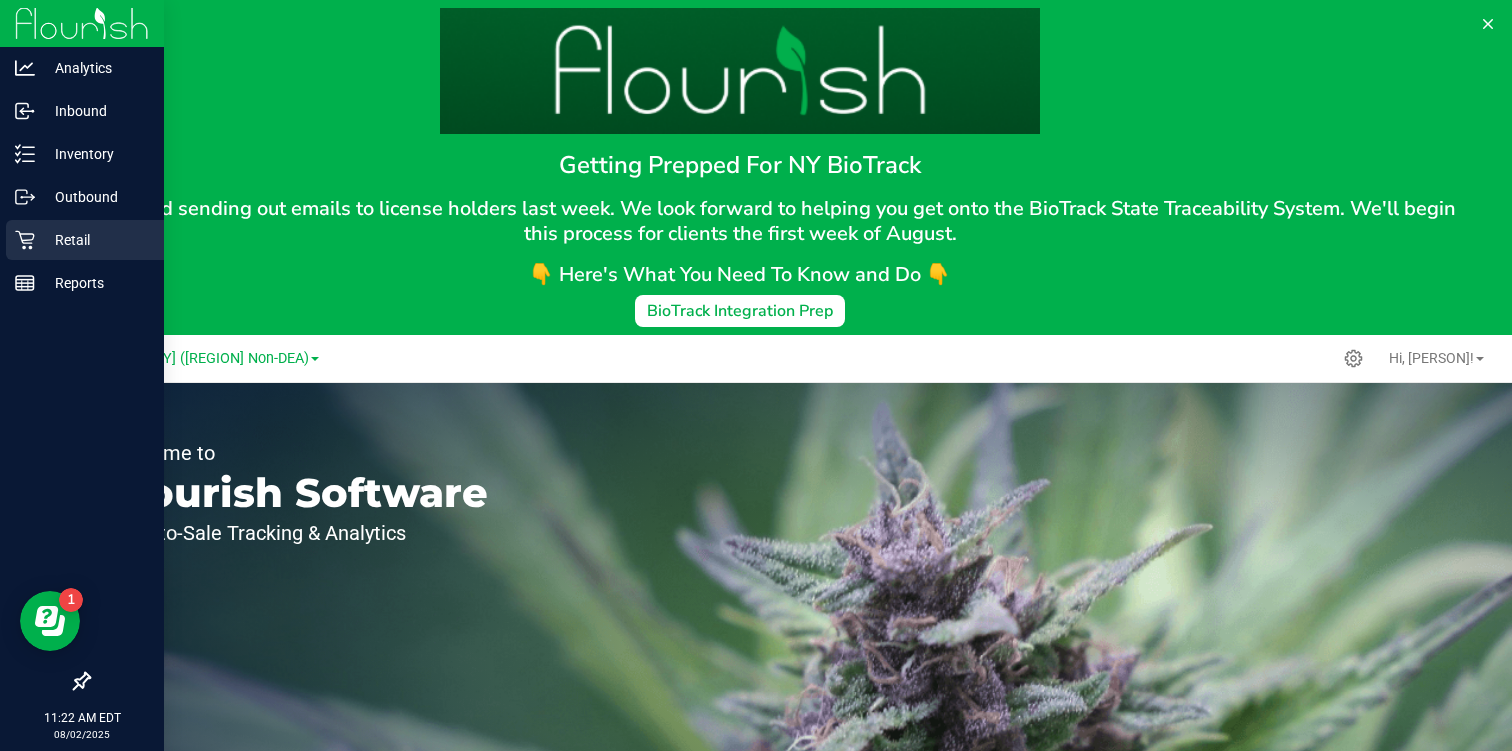click on "Retail" at bounding box center [95, 240] 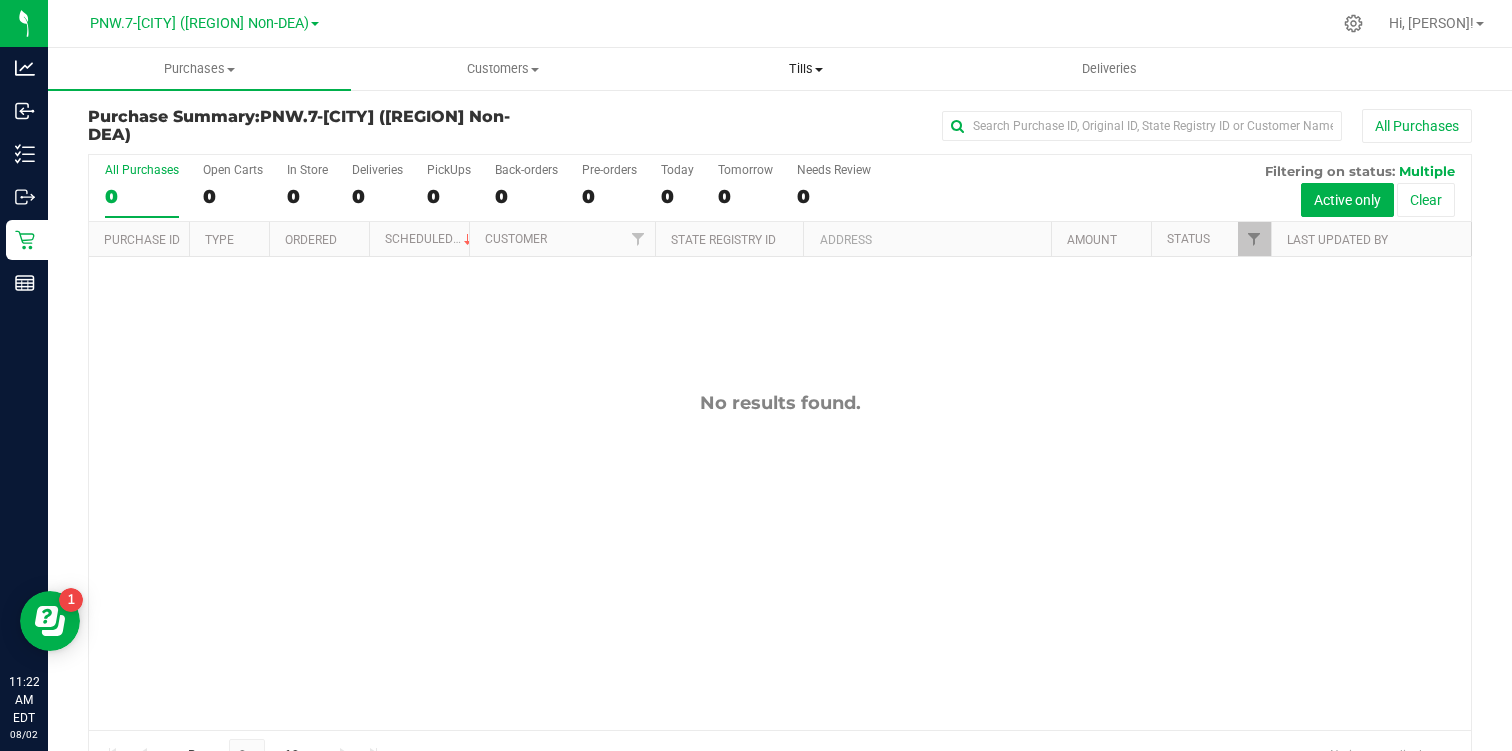 click on "Tills" at bounding box center (806, 69) 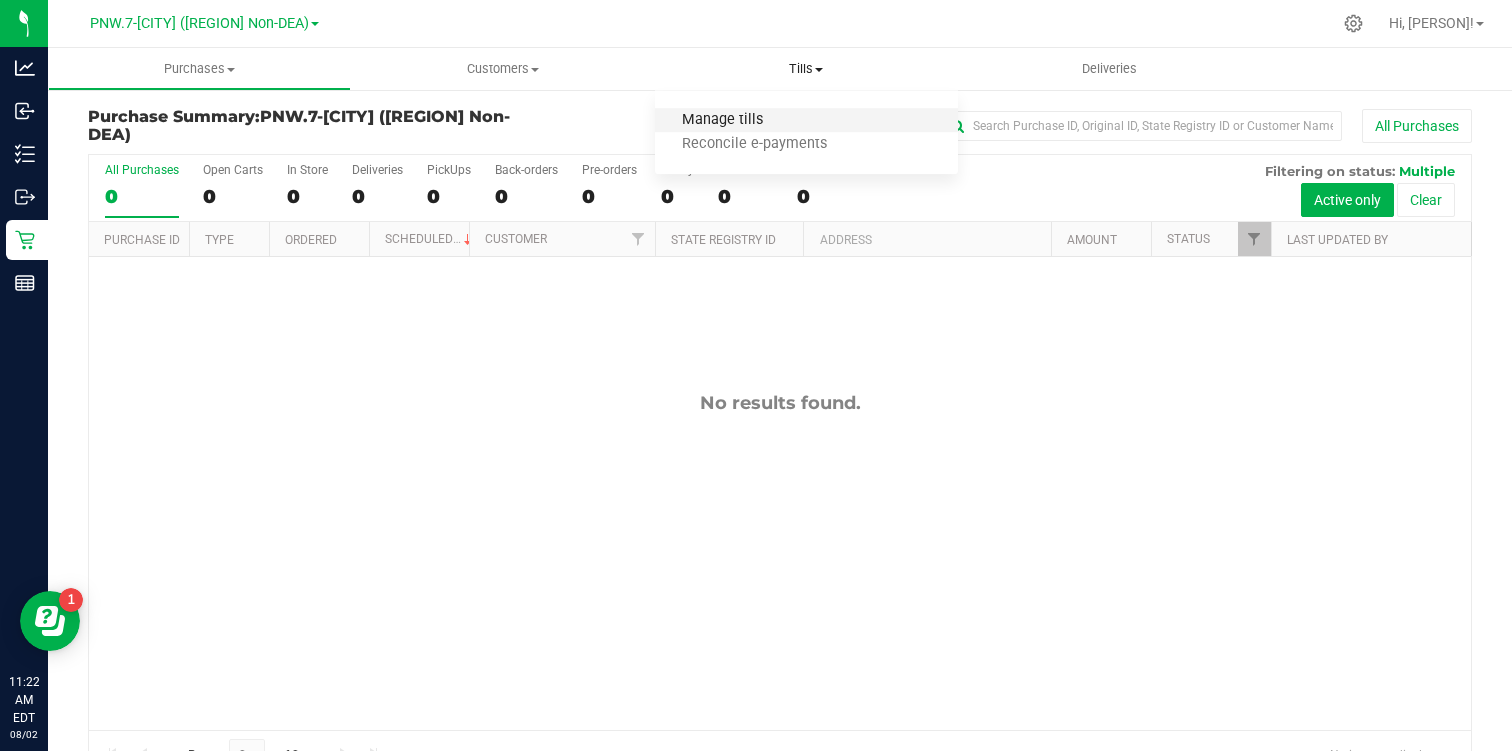 click on "Manage tills" at bounding box center [722, 120] 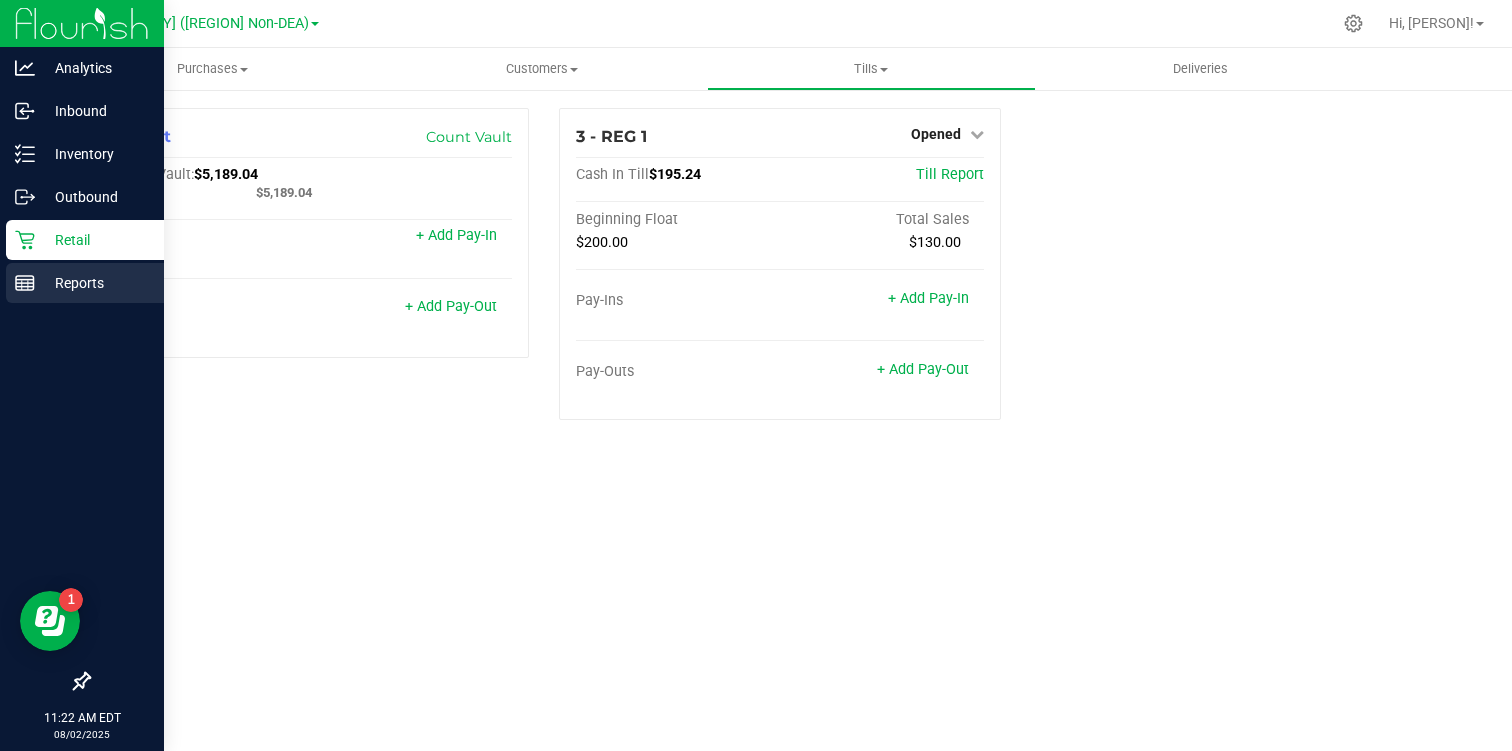 click on "Reports" at bounding box center [95, 283] 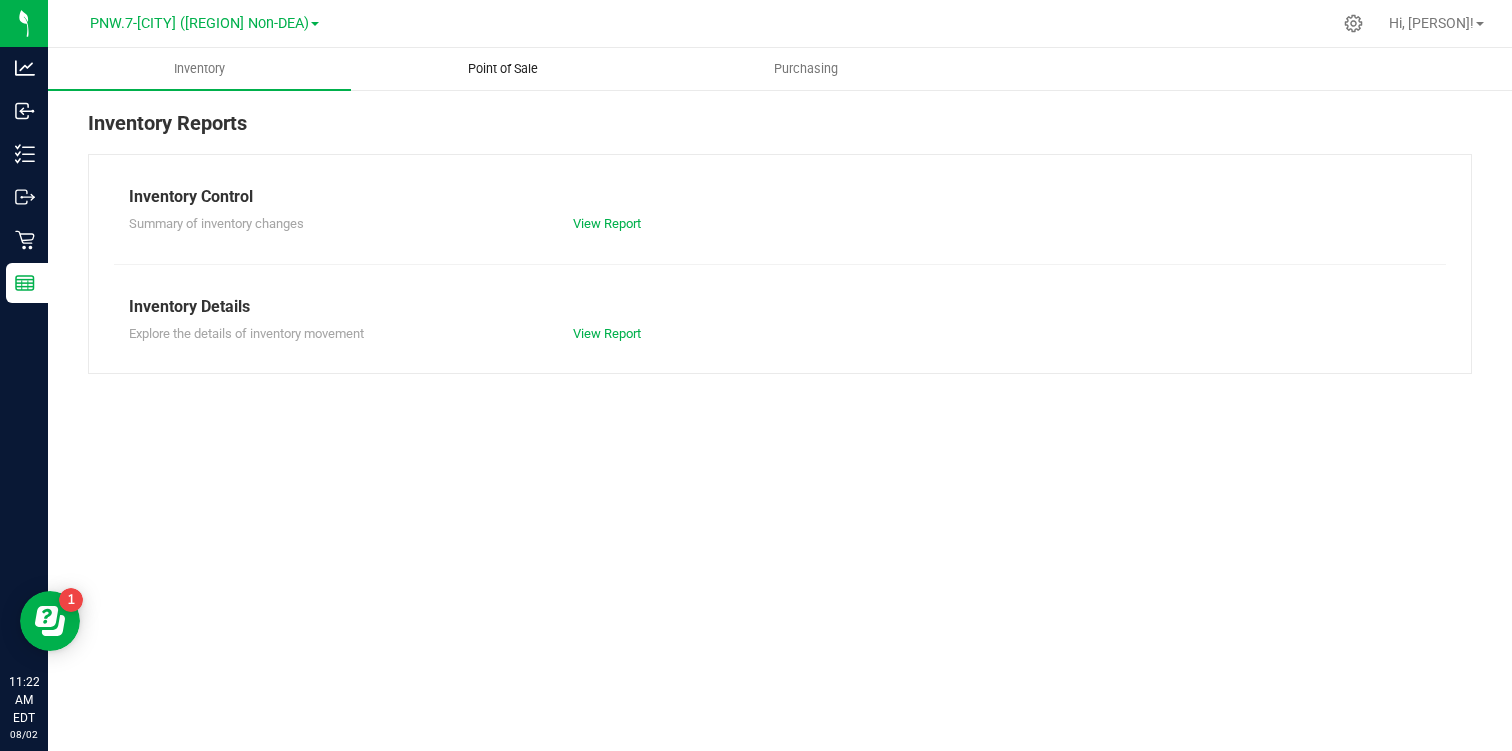 click on "Point of Sale" at bounding box center (502, 69) 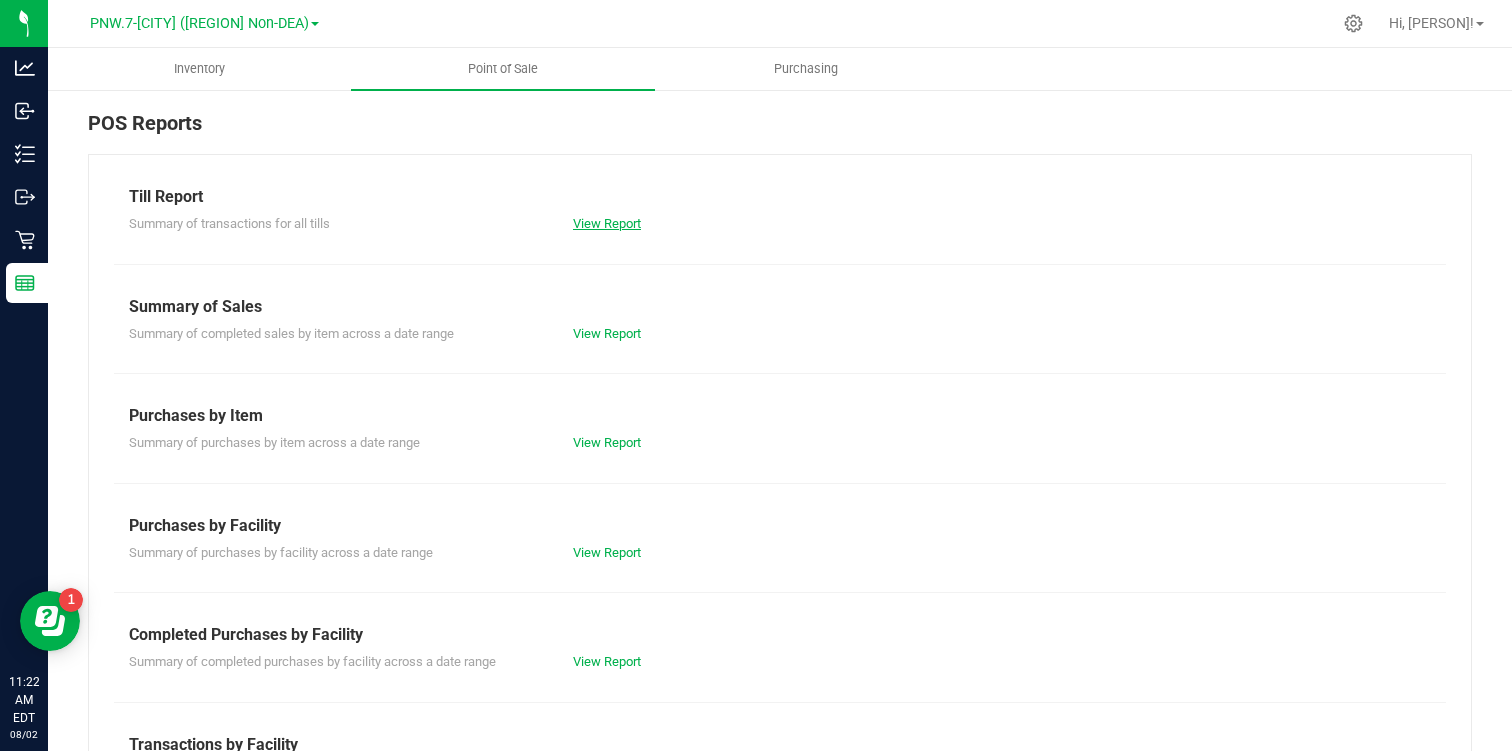 click on "View Report" at bounding box center (607, 223) 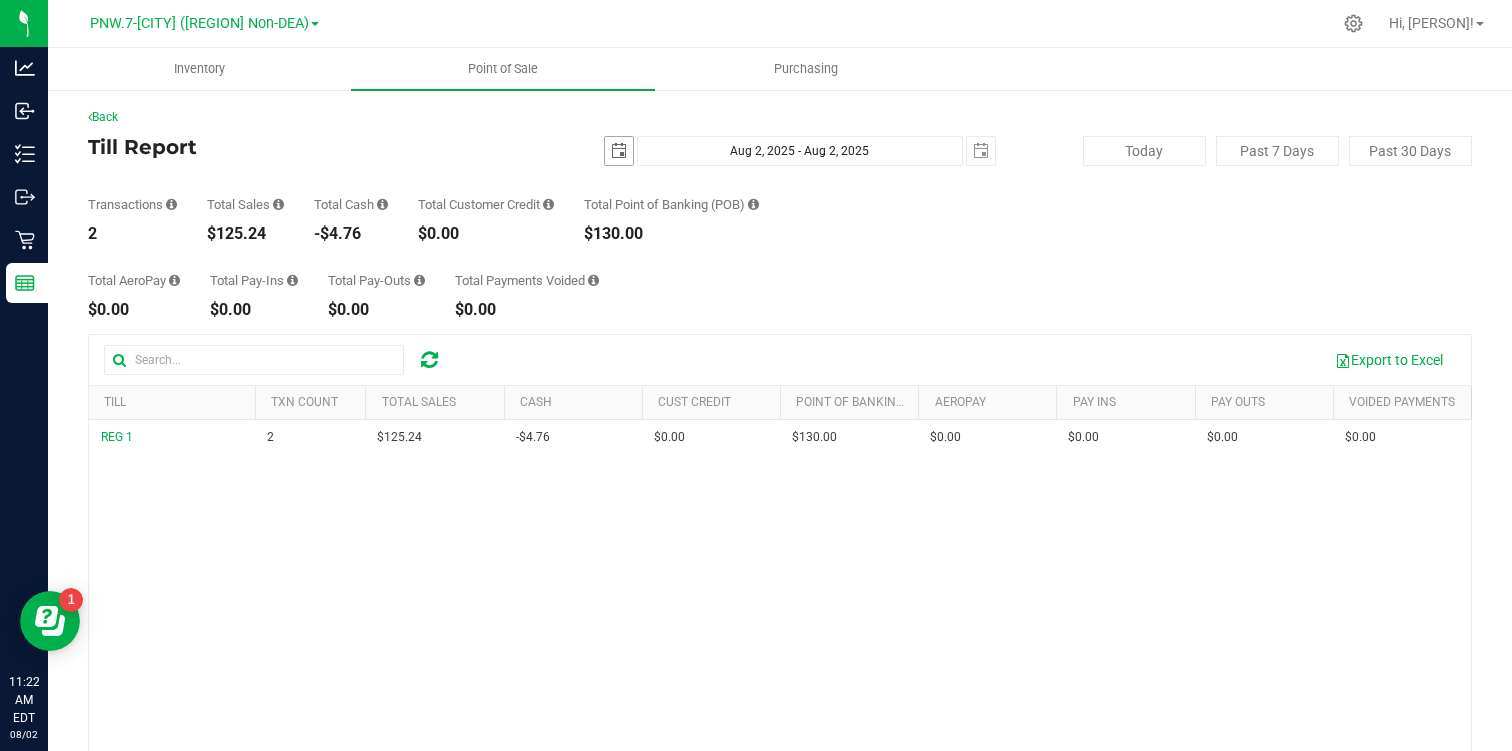 click at bounding box center (619, 151) 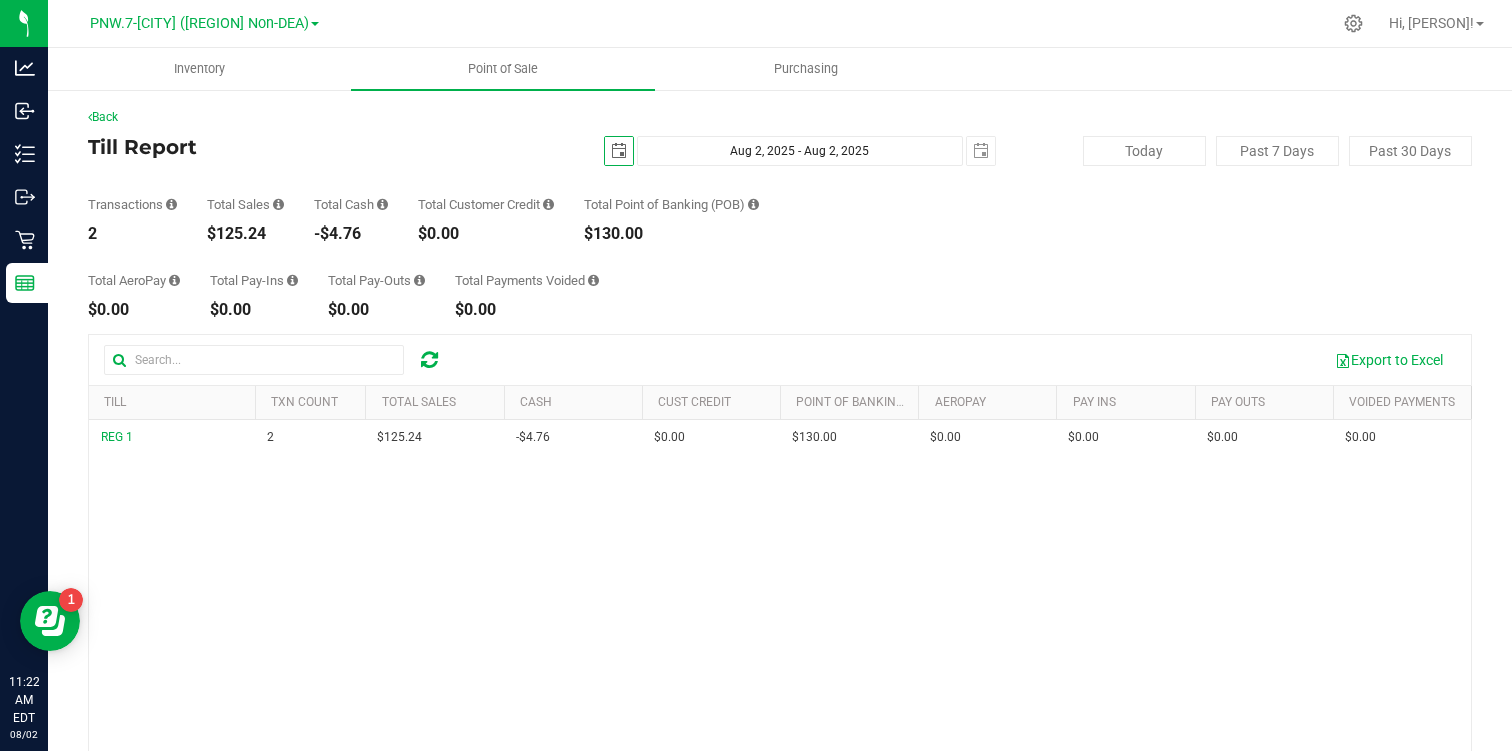 click at bounding box center [619, 151] 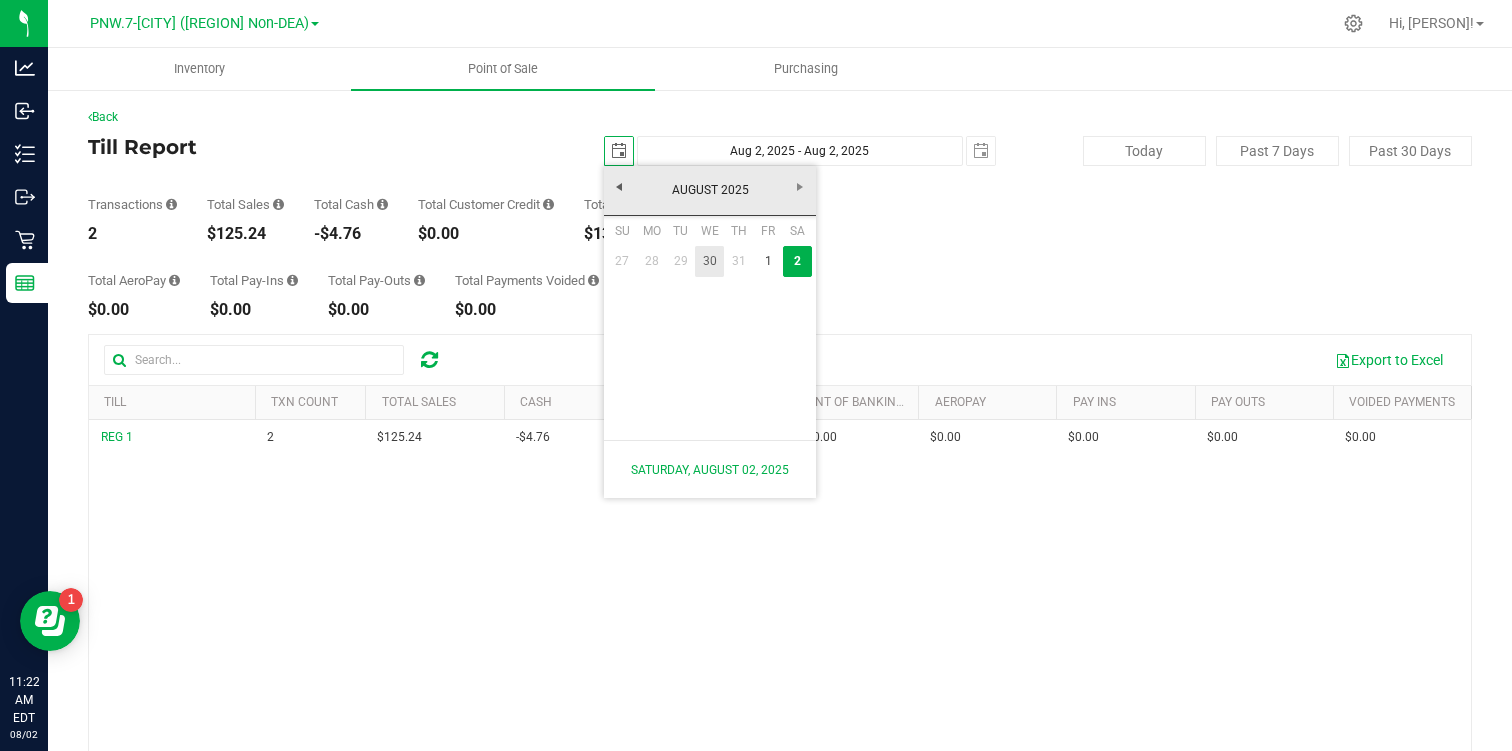 click on "30" at bounding box center [709, 261] 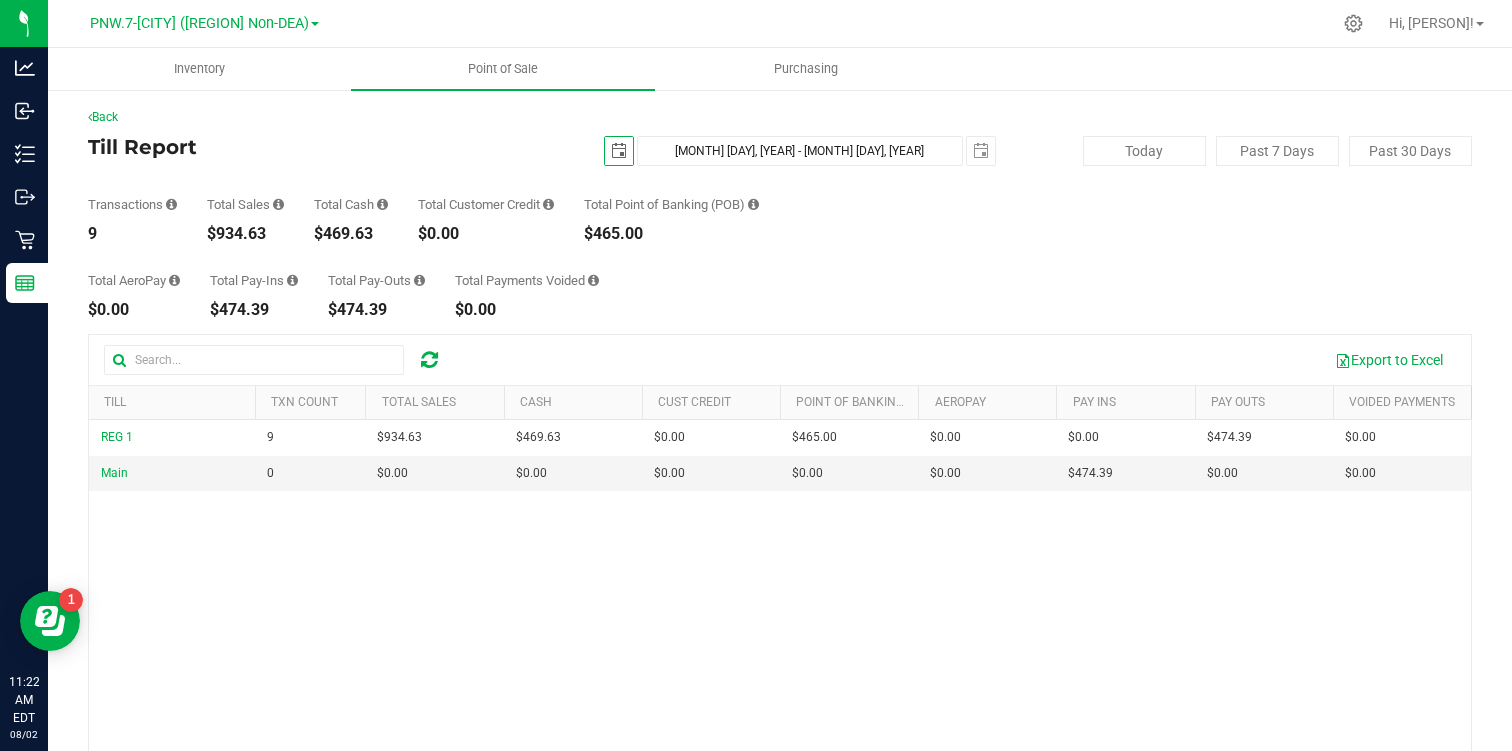 click at bounding box center (619, 151) 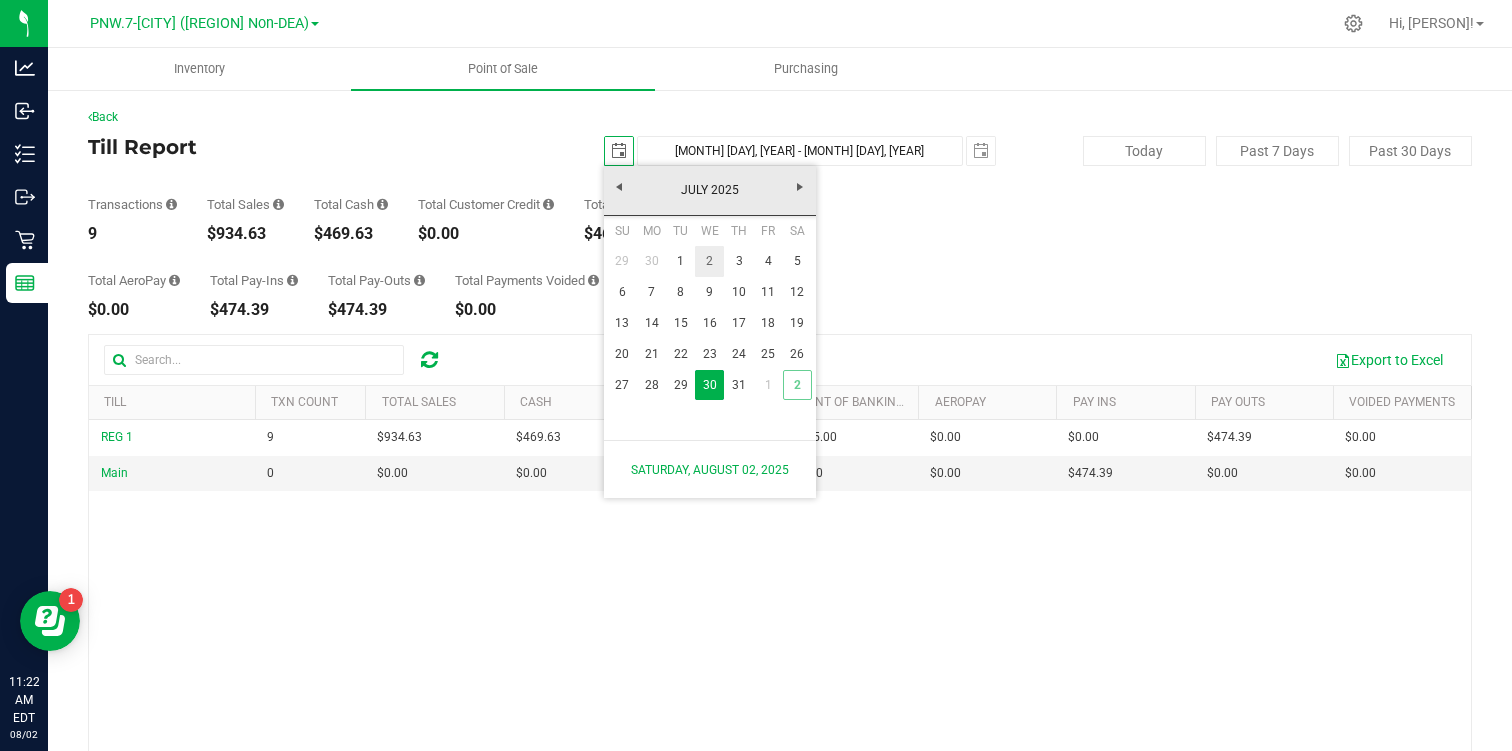 click on "2" at bounding box center [709, 261] 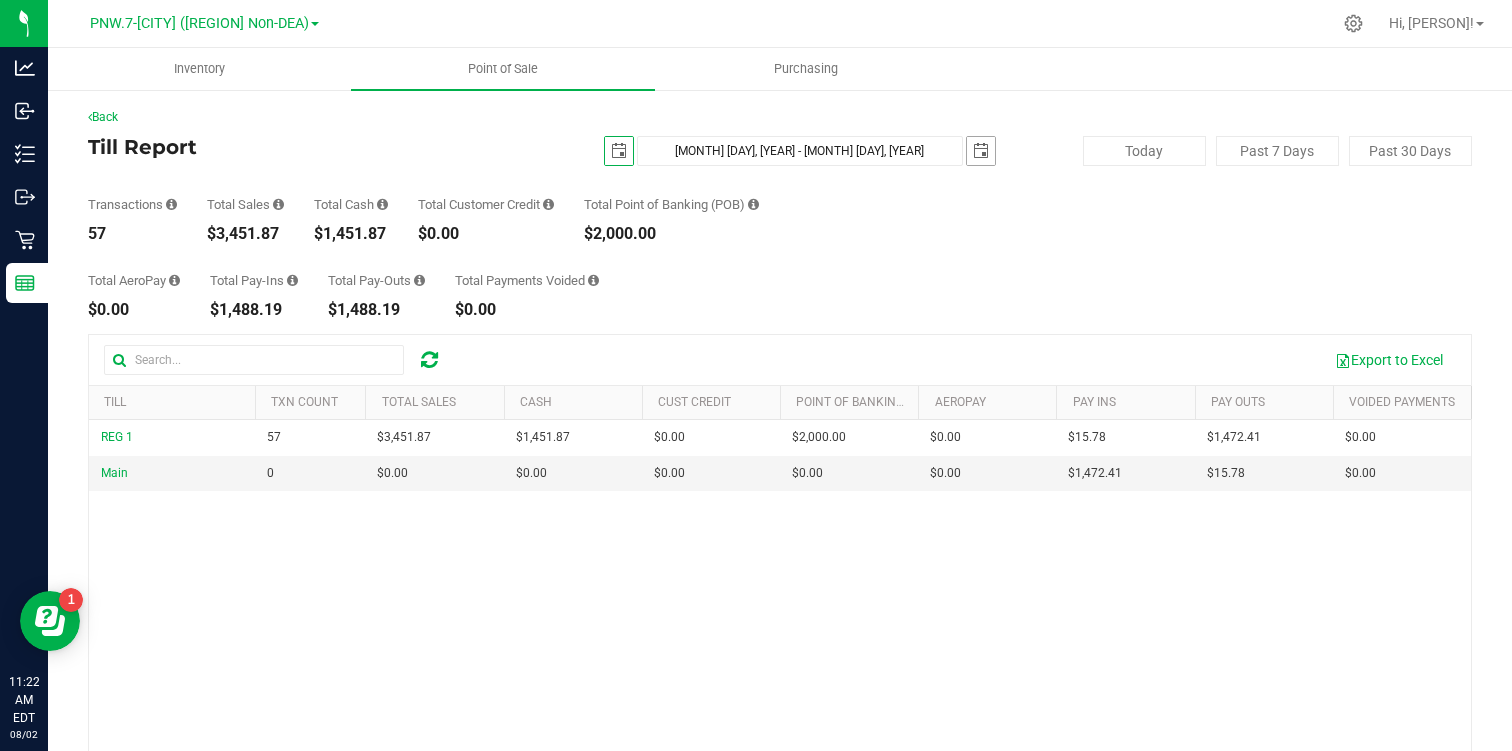 click at bounding box center (981, 151) 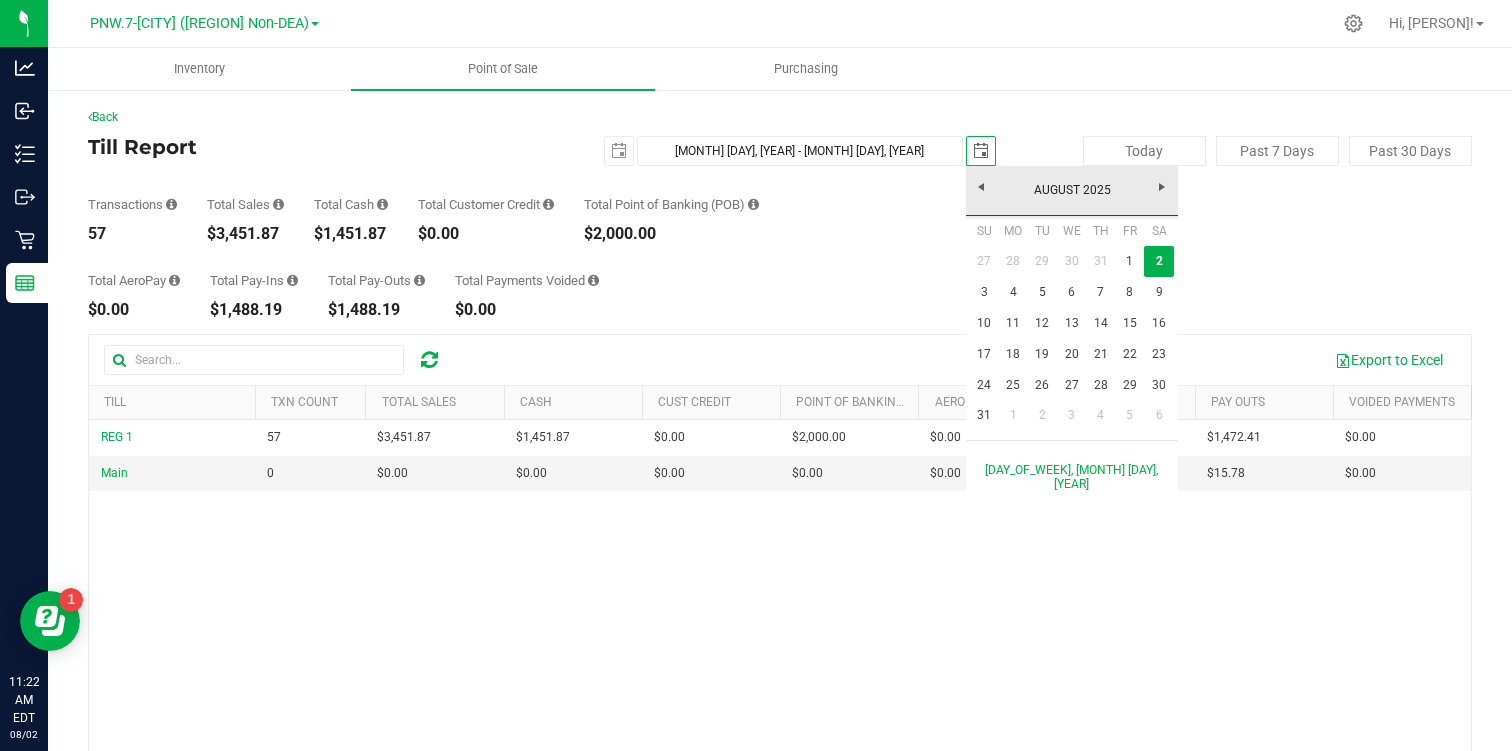 scroll, scrollTop: 0, scrollLeft: 0, axis: both 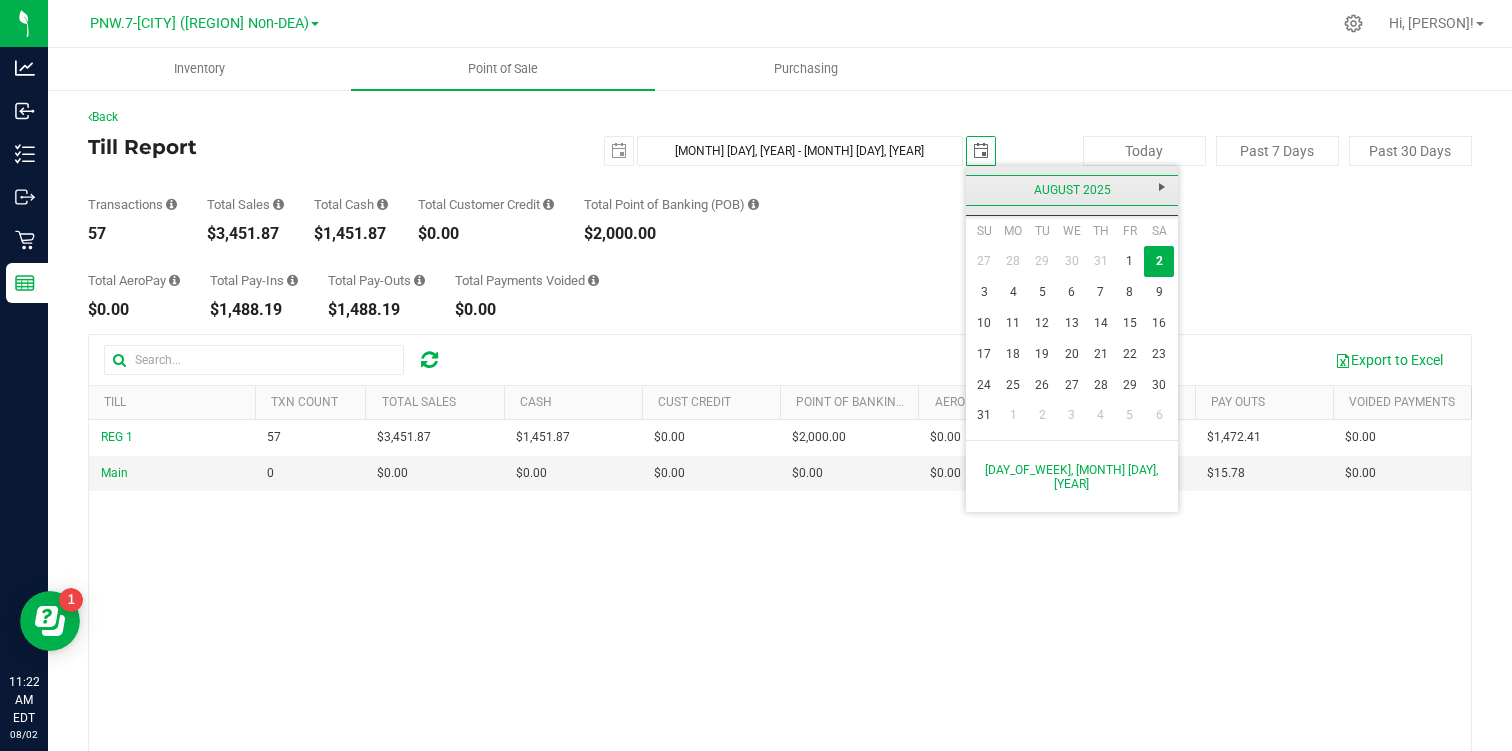 click on "August 2025" at bounding box center (1072, 190) 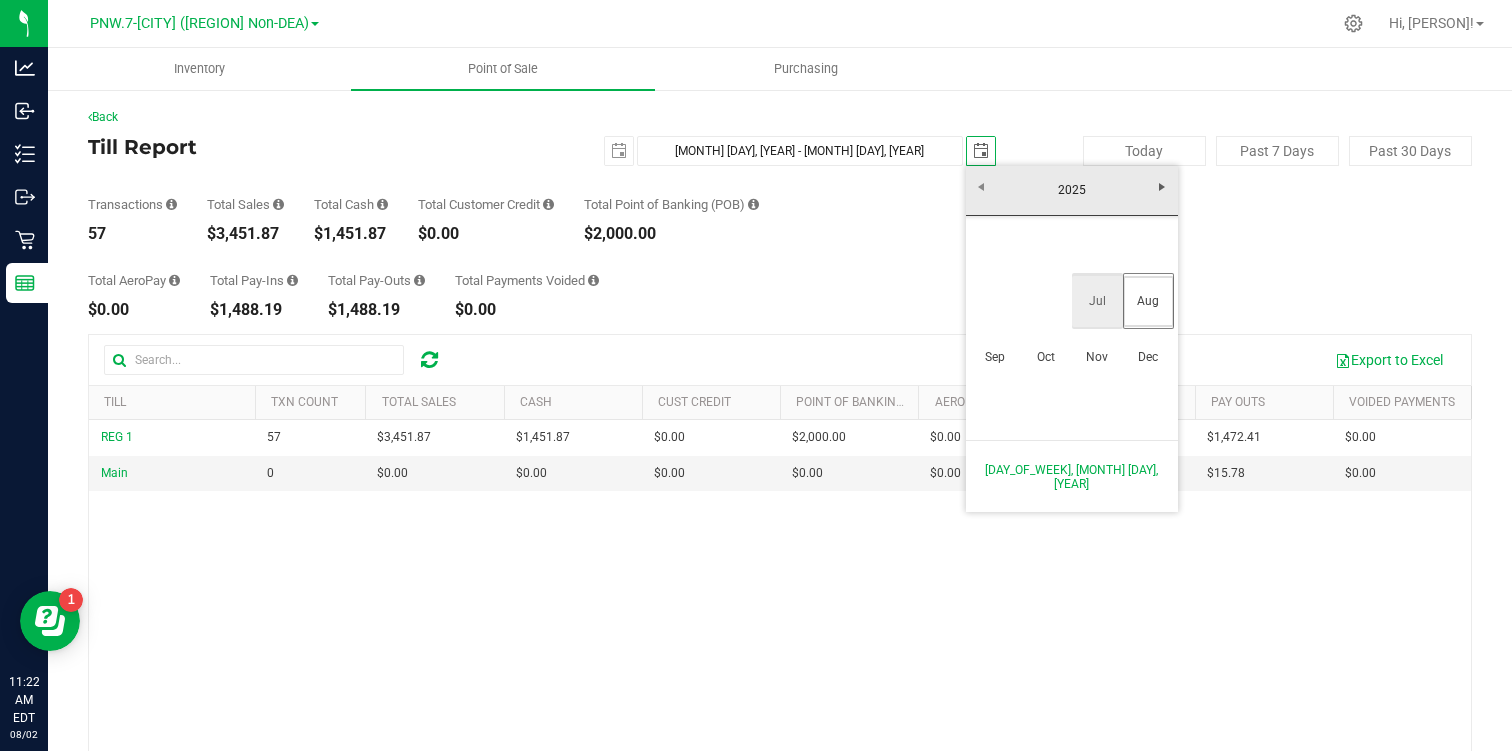 click on "Jul" at bounding box center (1097, 301) 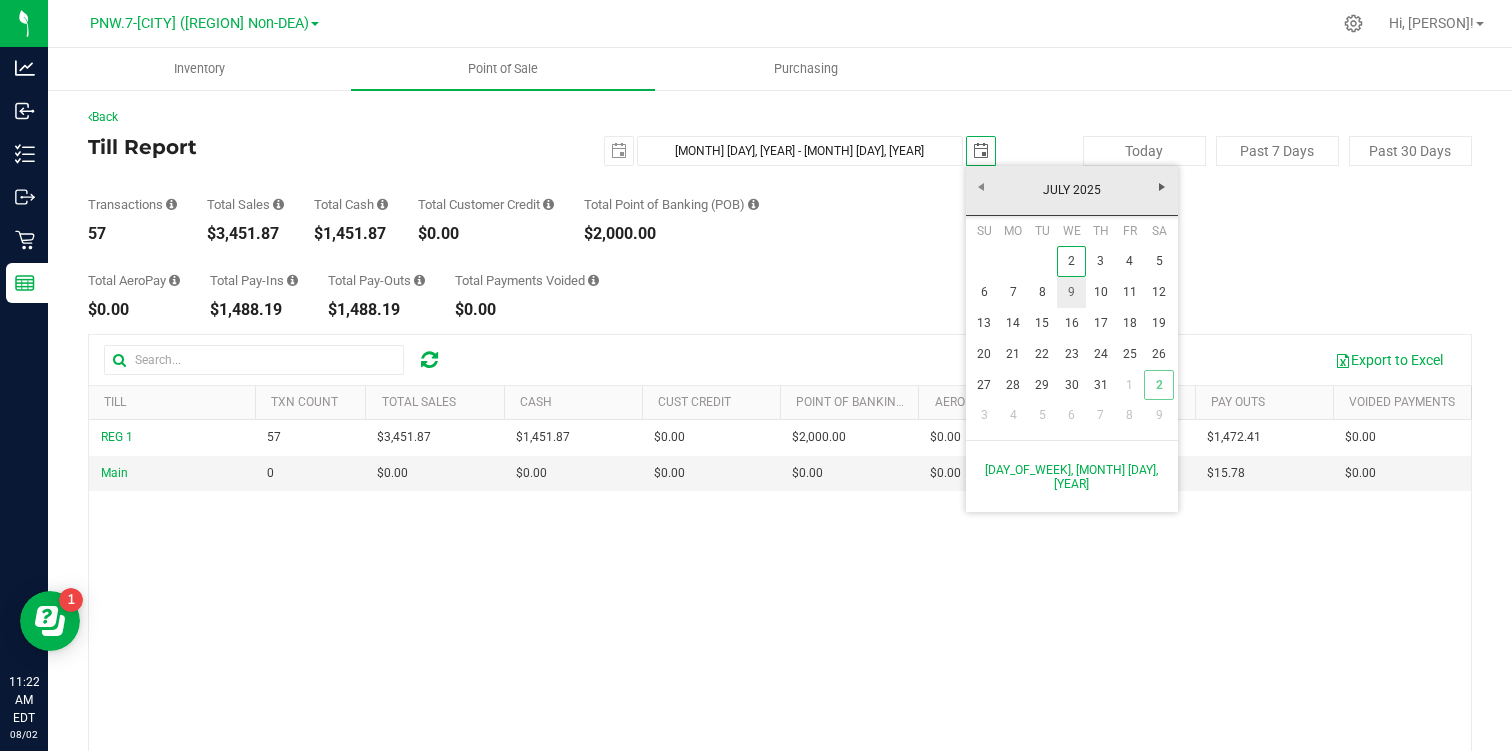 click on "9" at bounding box center (1071, 292) 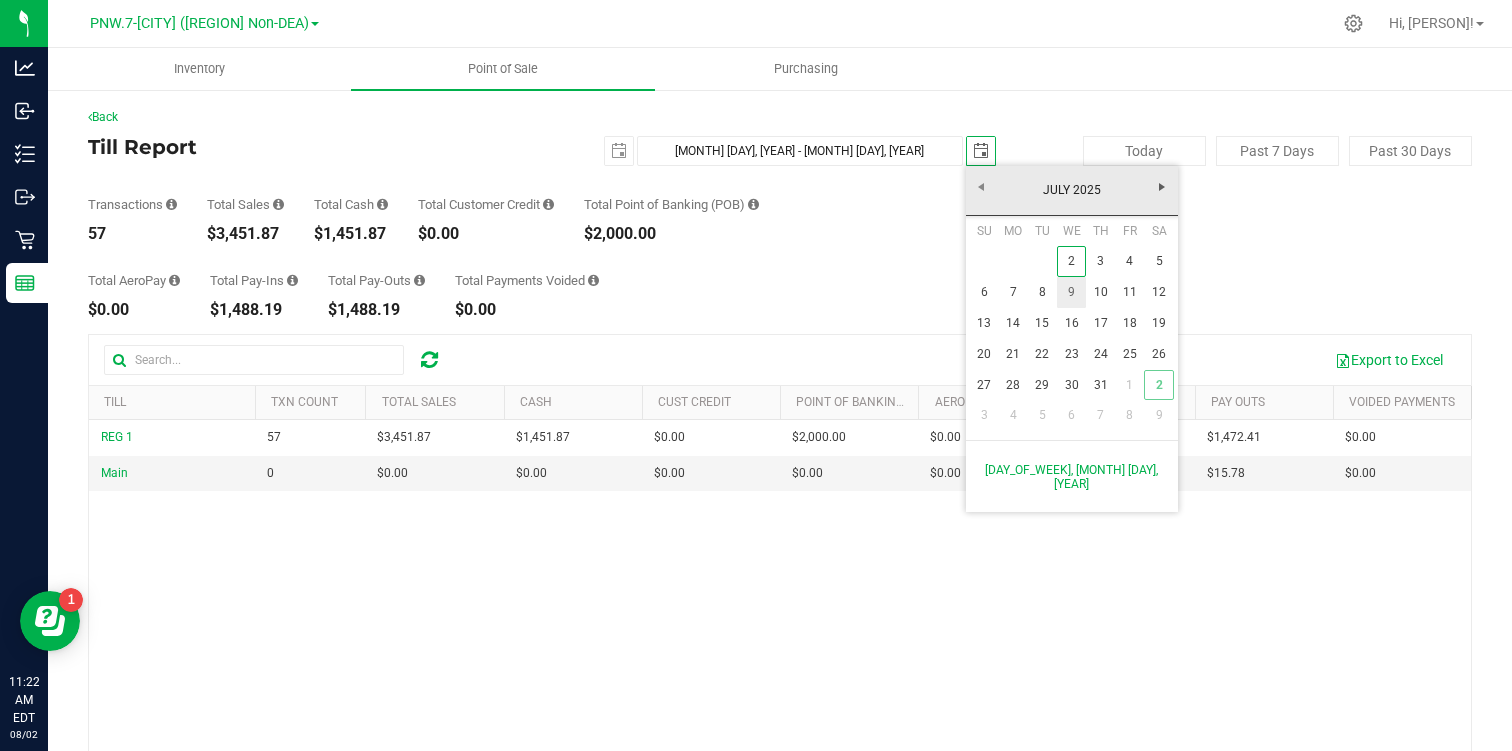type on "[MONTH] [DAY], [YEAR] - [MONTH] [DAY], [YEAR]" 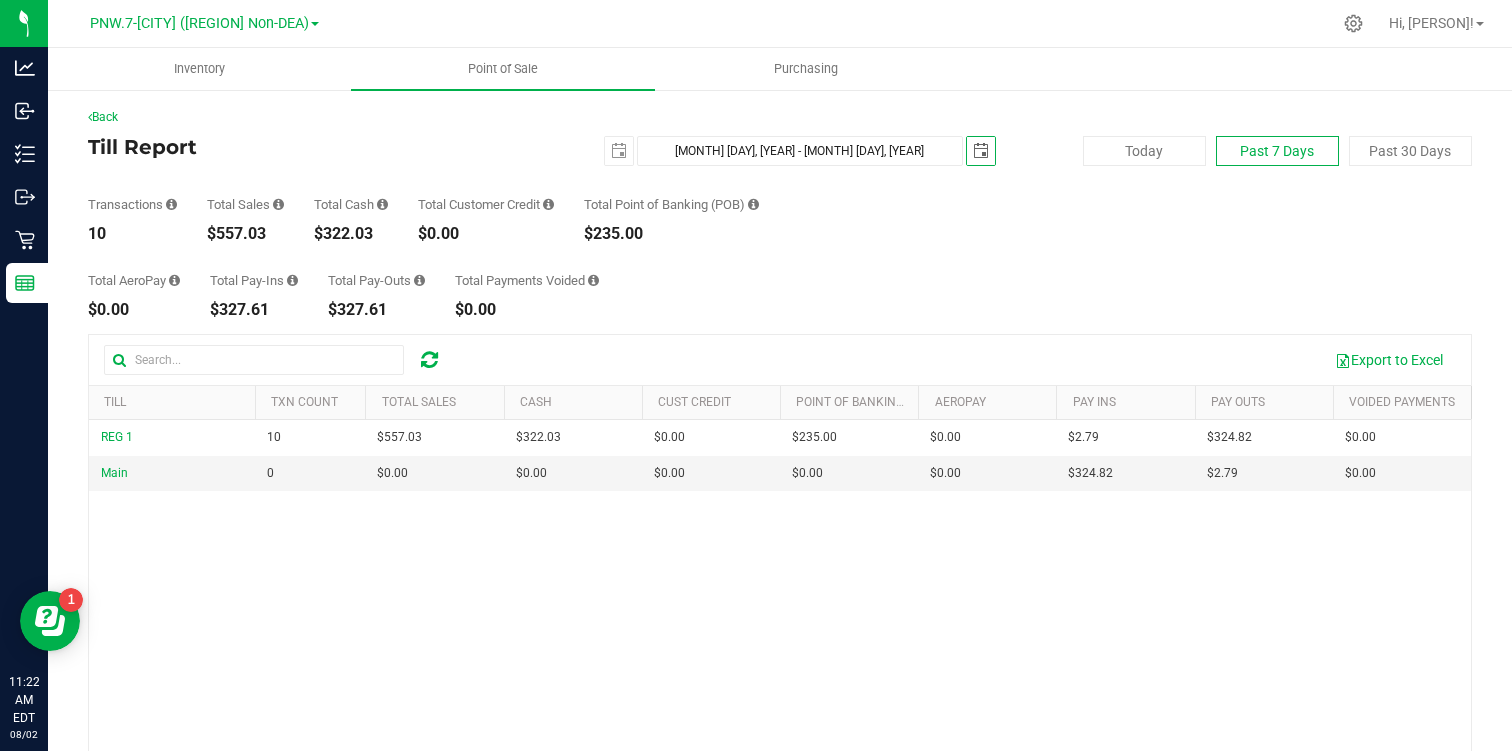 scroll, scrollTop: 0, scrollLeft: 0, axis: both 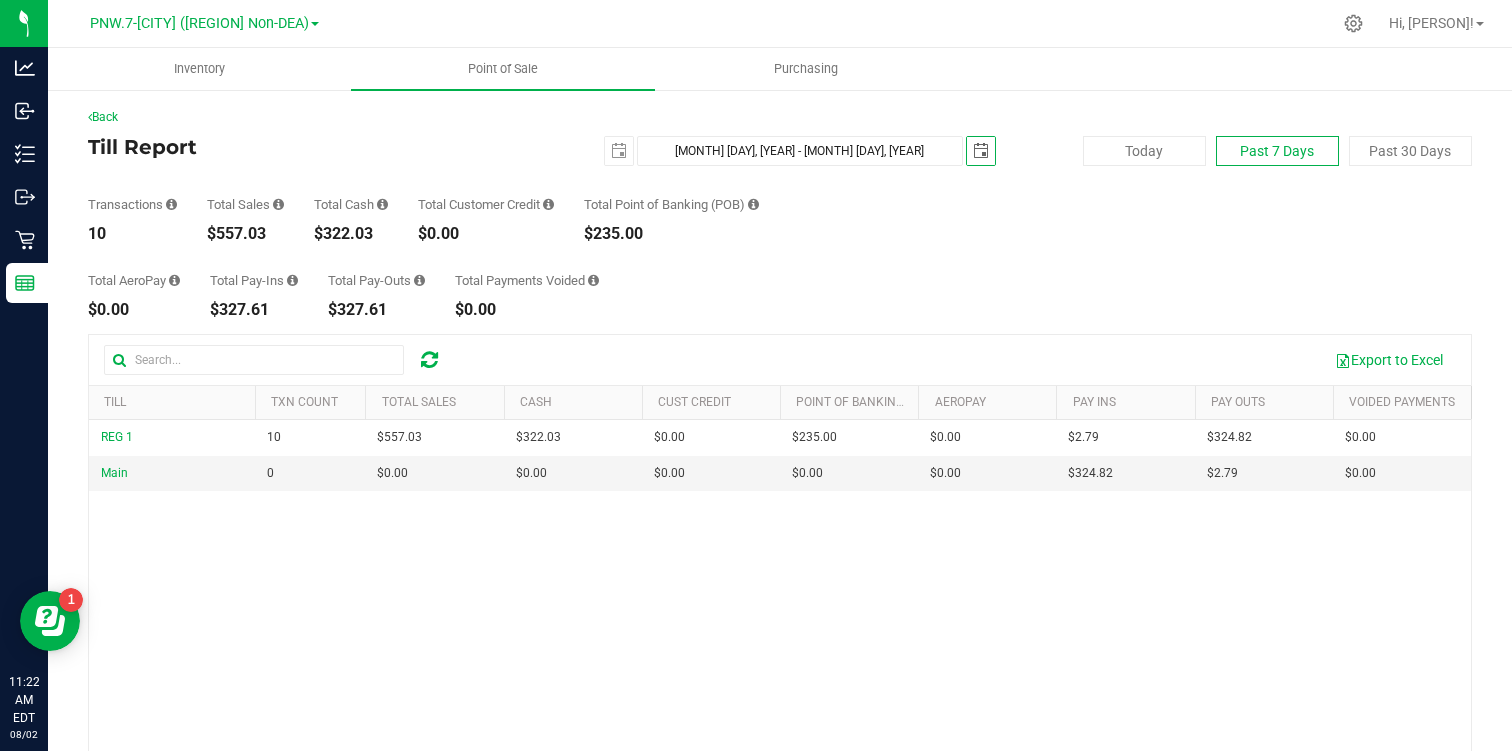 click on "Past 7 Days" at bounding box center [1277, 151] 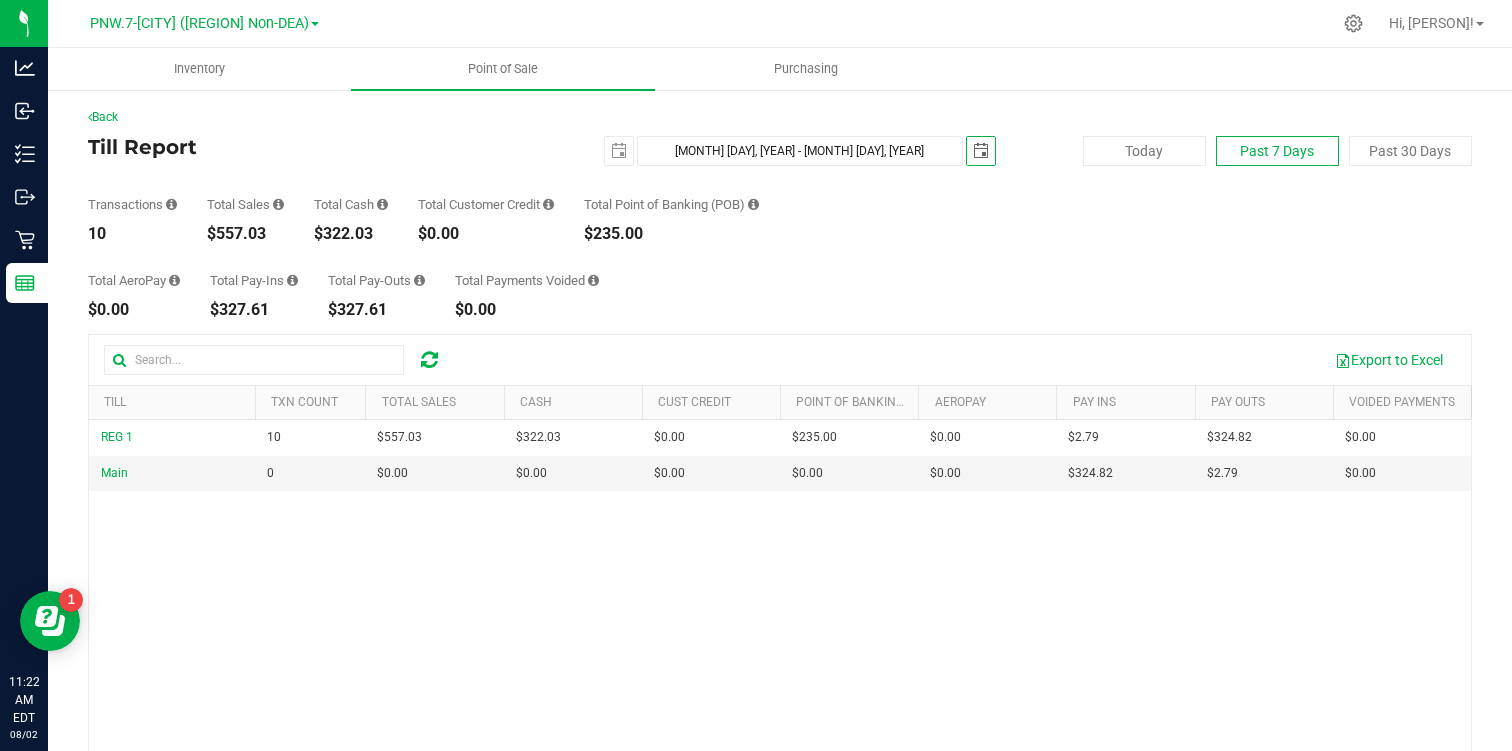 type on "2025-08-02" 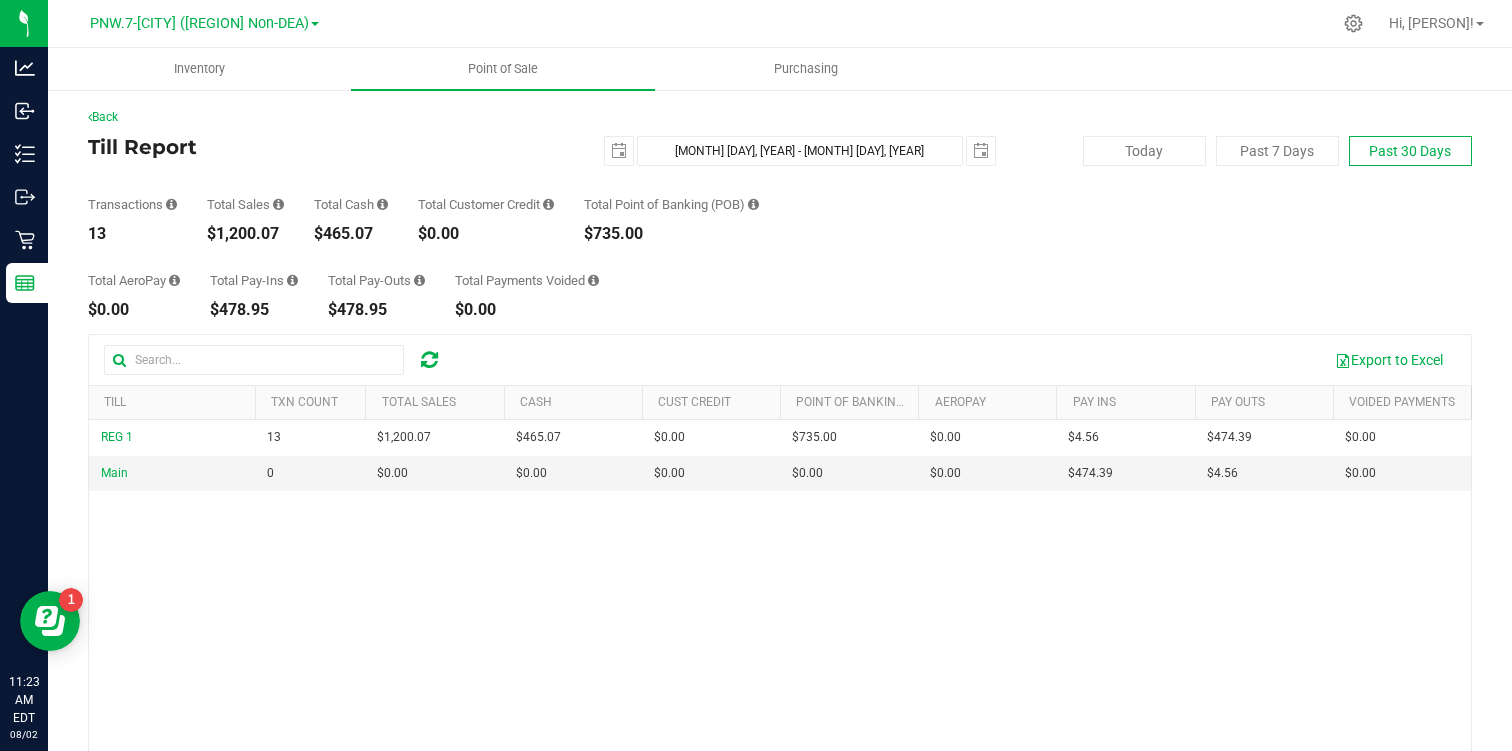 click on "Past 30 Days" at bounding box center (1410, 151) 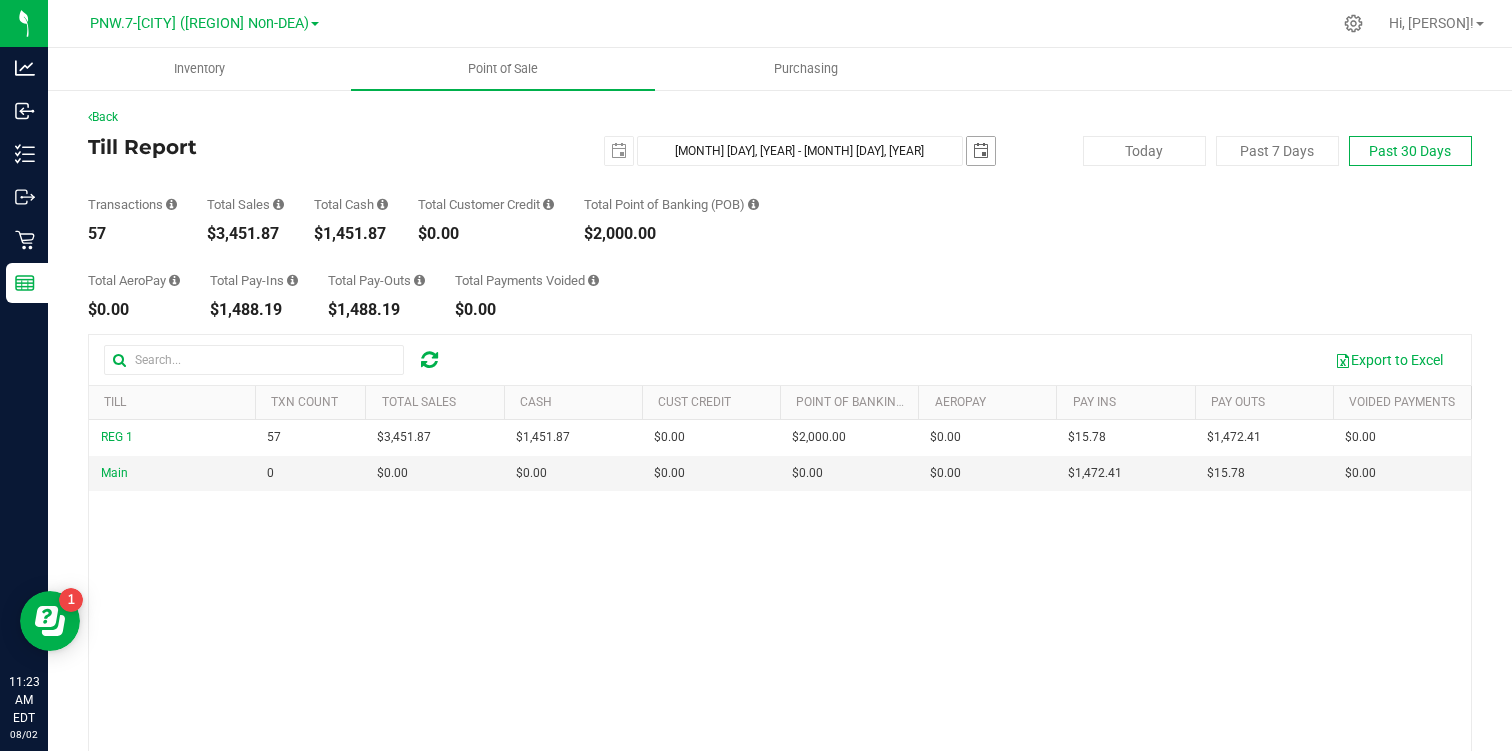 click at bounding box center [981, 151] 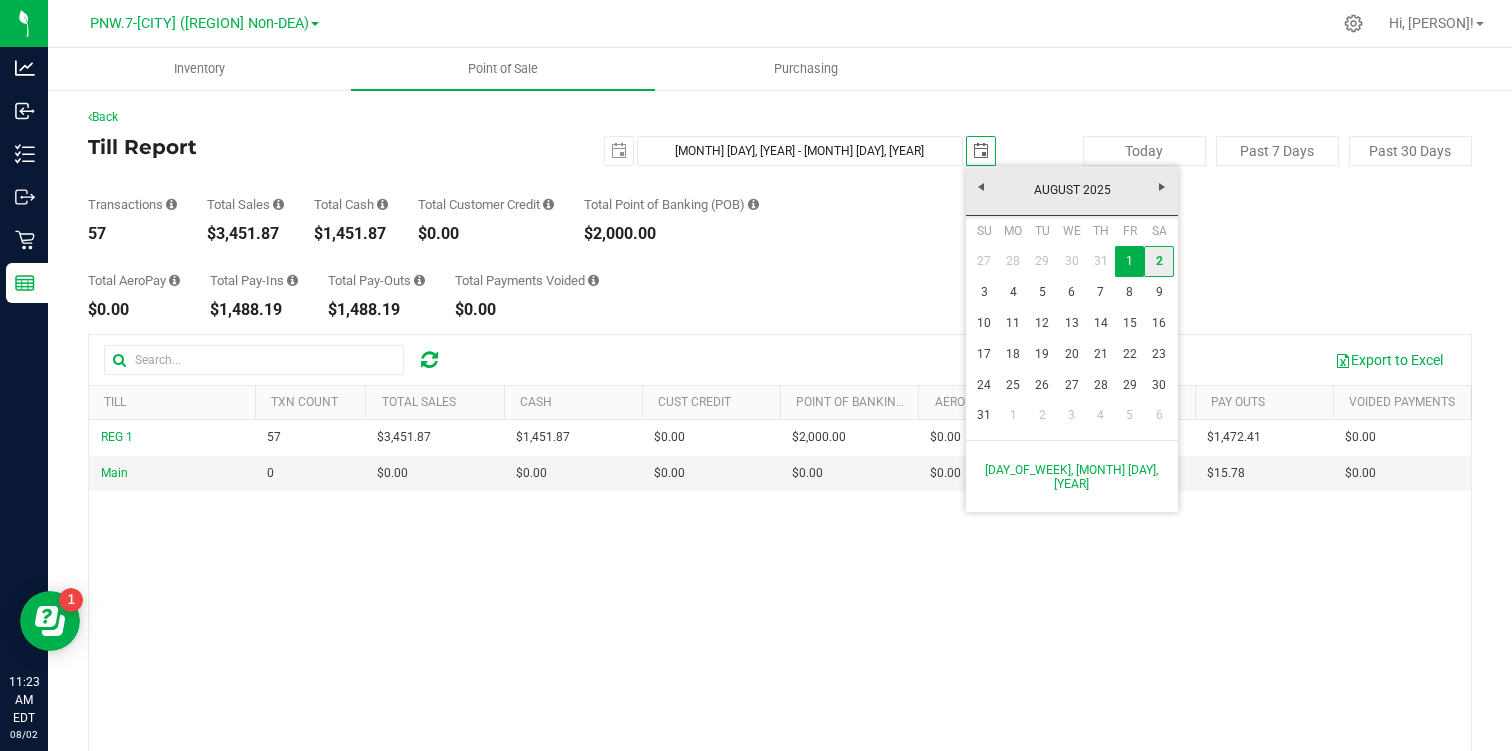 click on "2" at bounding box center (1158, 261) 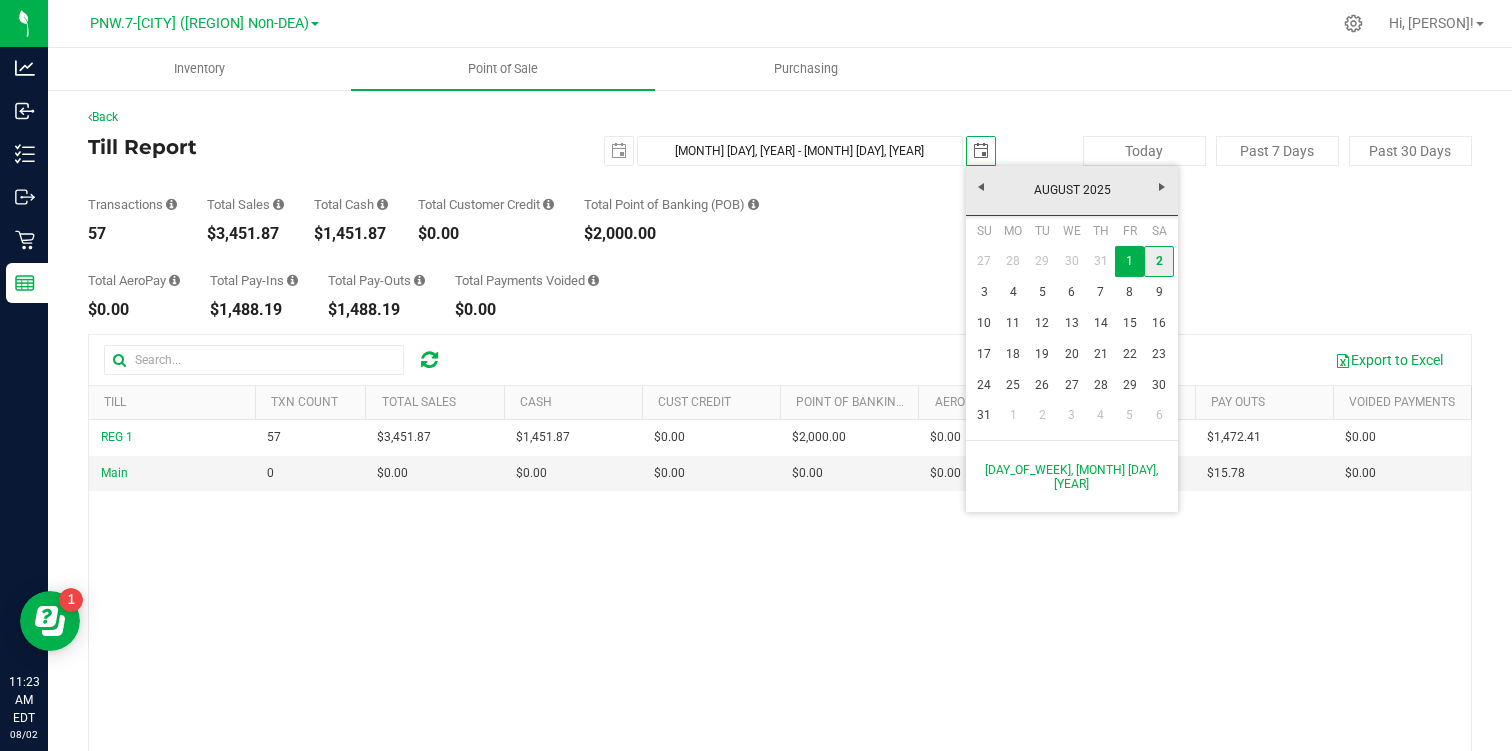 type on "2025-08-02" 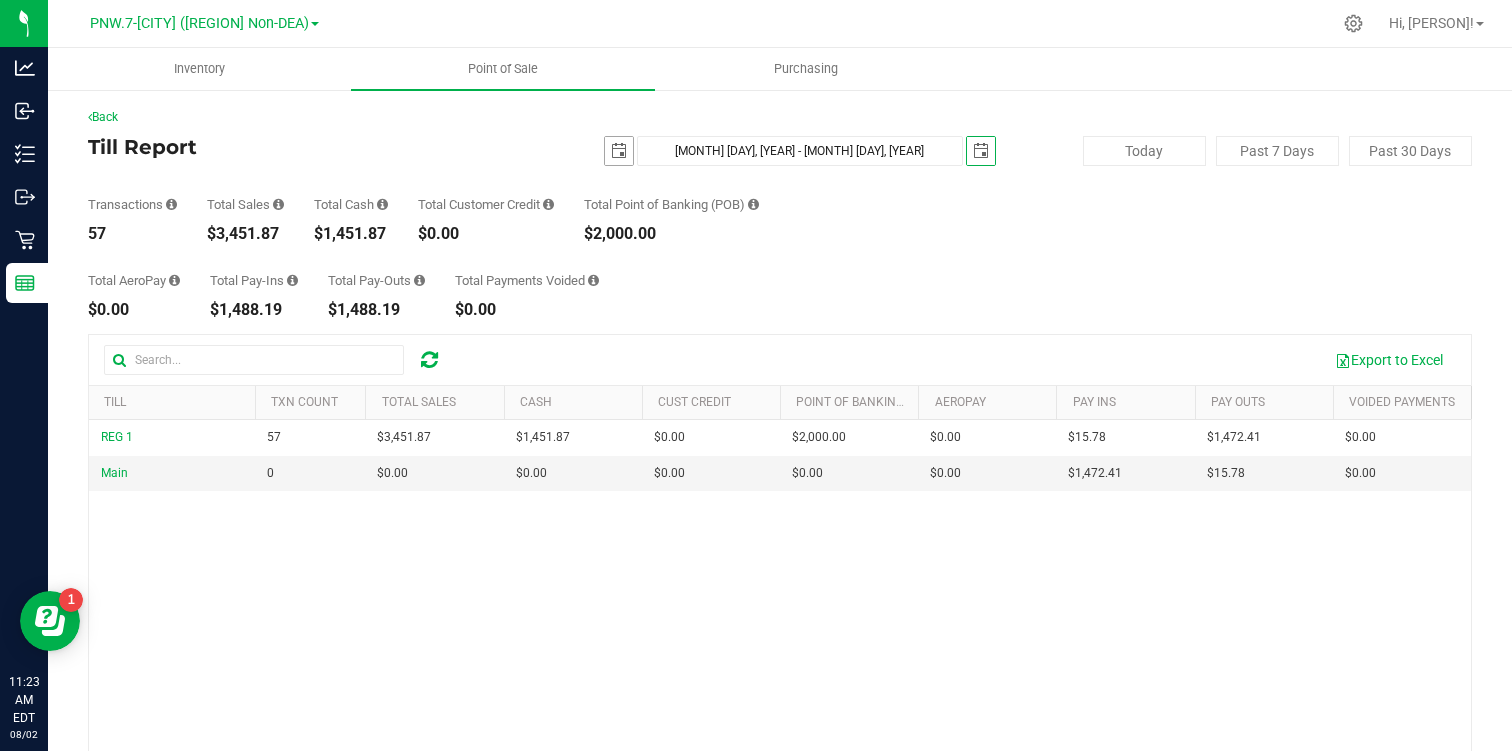 click at bounding box center [619, 151] 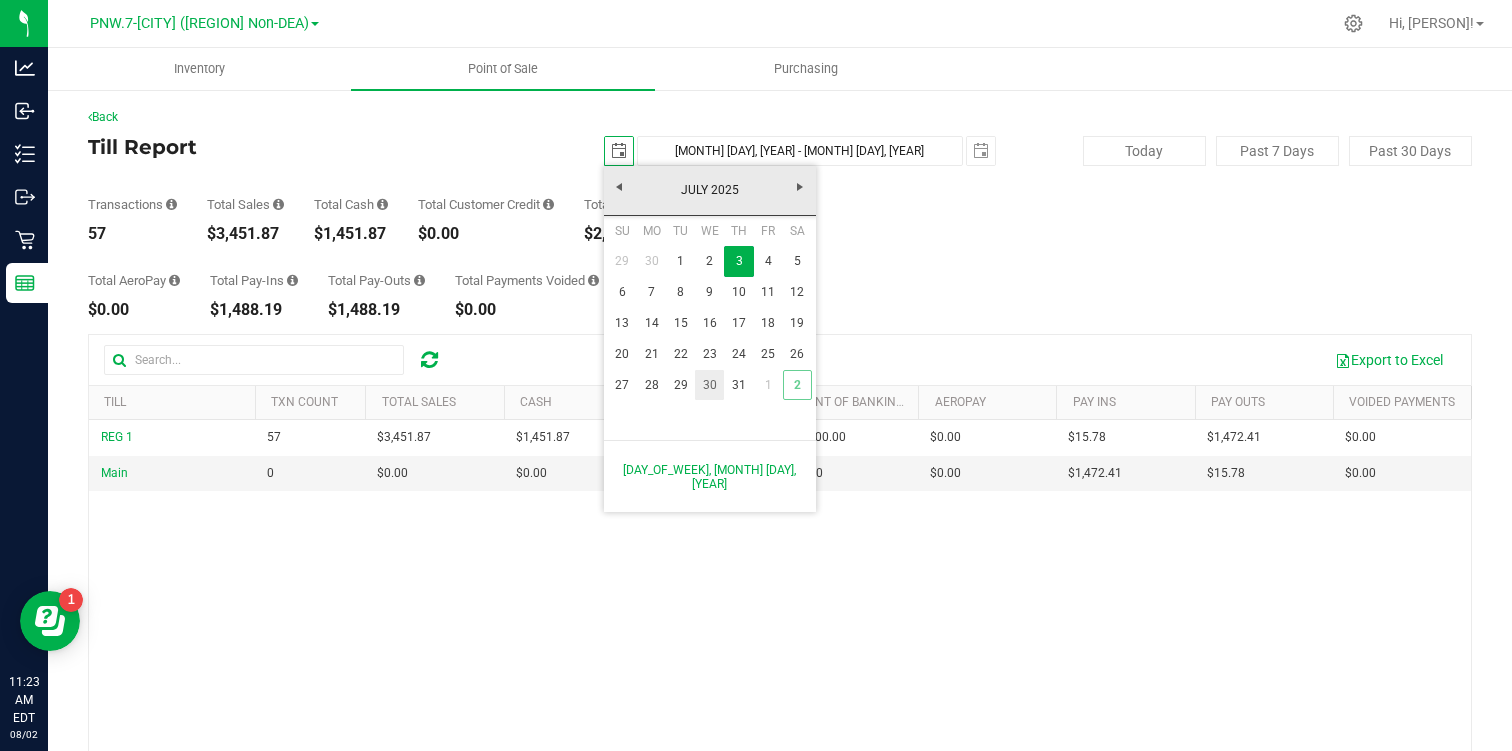 click on "30" at bounding box center [709, 385] 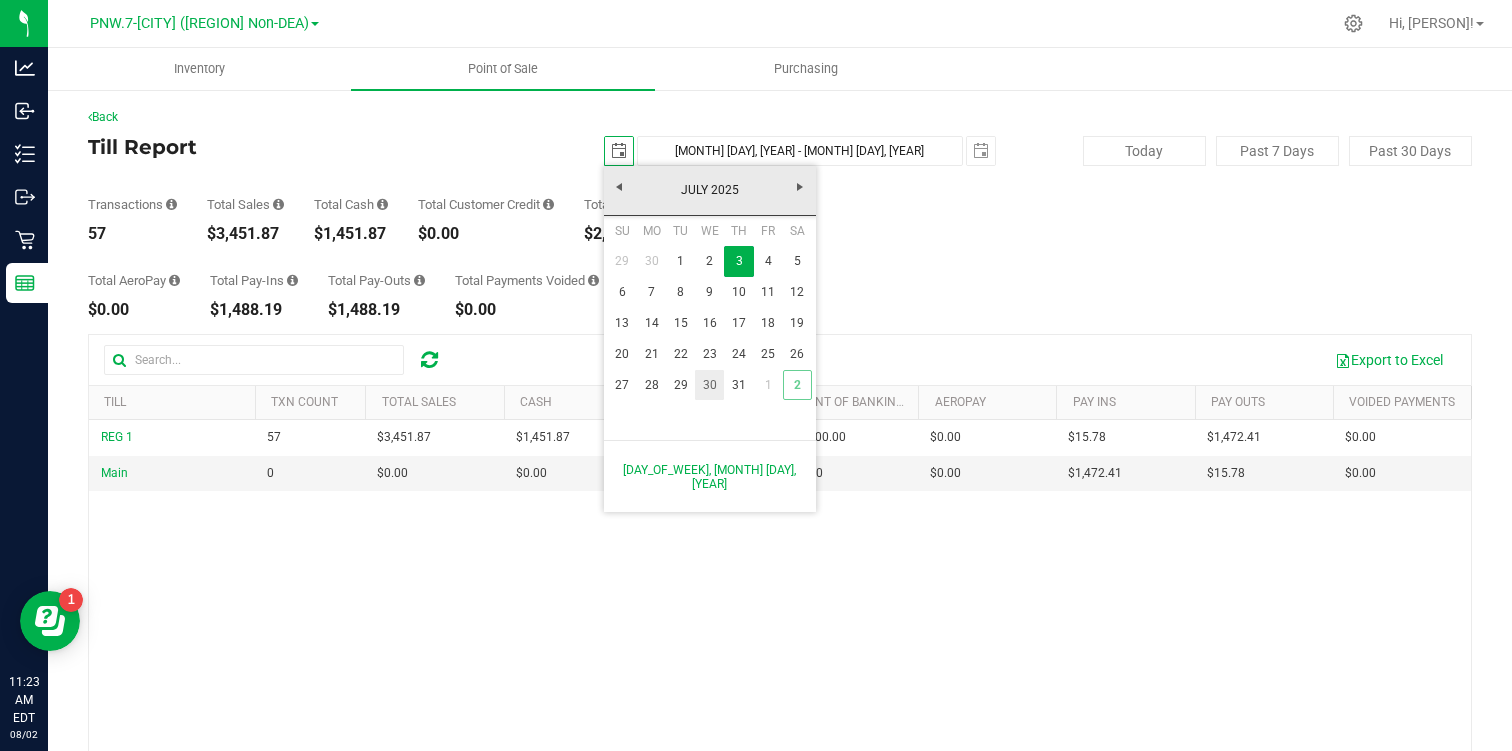 type on "[MONTH] [DAY], [YEAR] - [MONTH] [DAY], [YEAR]" 